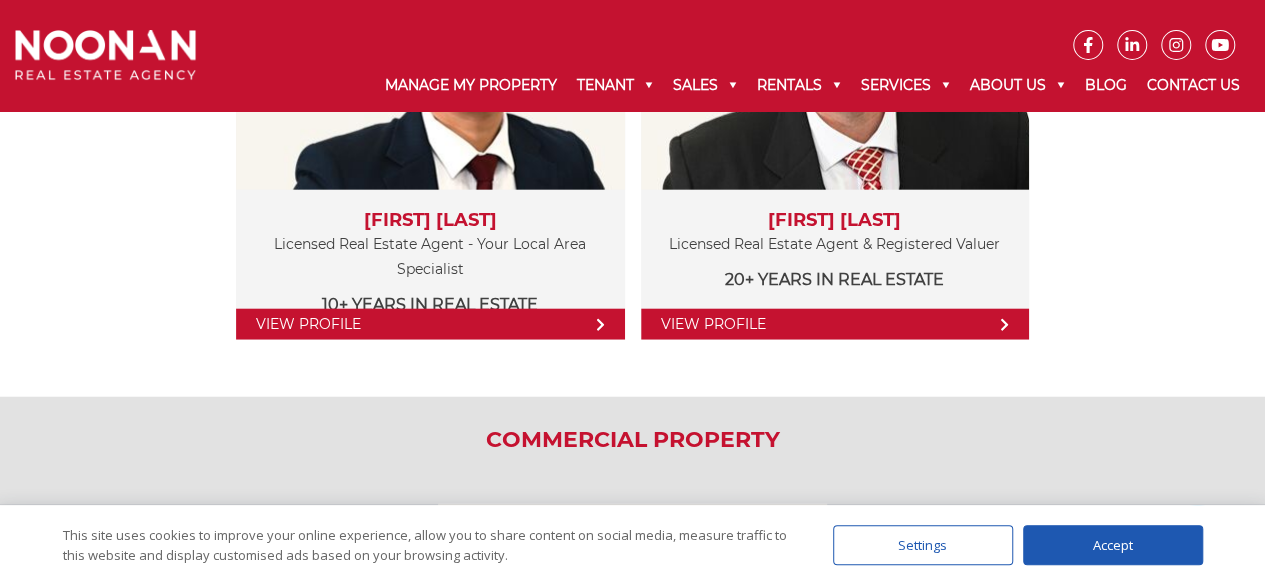 scroll, scrollTop: 2228, scrollLeft: 0, axis: vertical 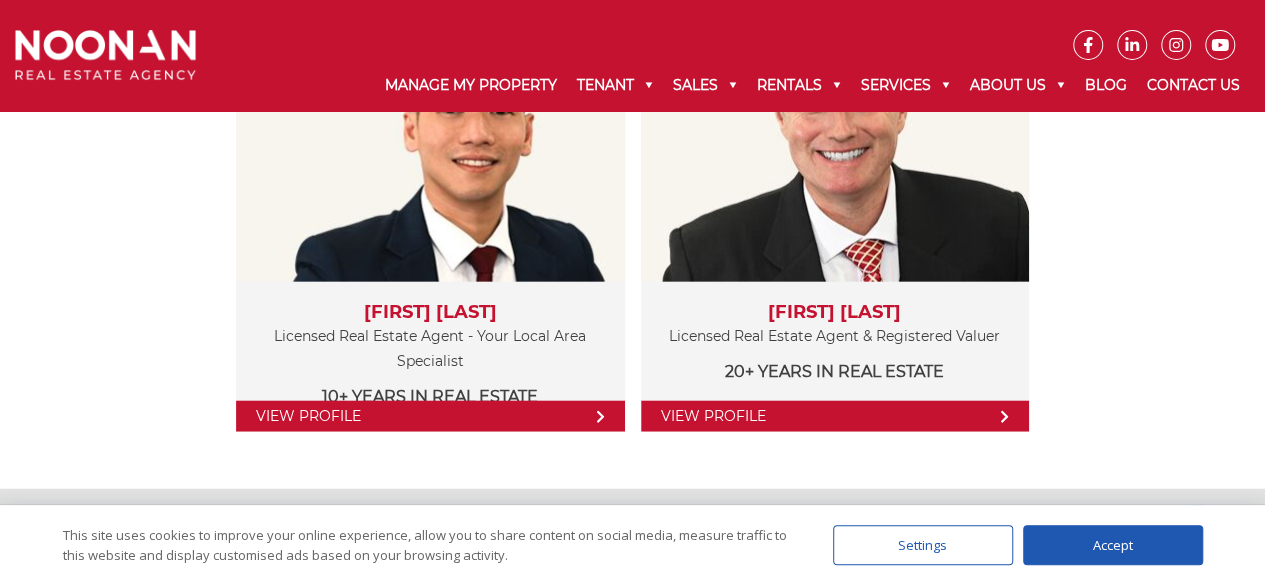 click on "Sales Team        View Profile        Simon (Xin Rong) Cai    Licensed Real Estate Agent - Your Local Area Specialist    10+ years in Real Estate      View Profile           View Profile        David Hughes    Licensed Real Estate Agent & Registered Valuer    20+ years in Real Estate      View Profile" at bounding box center (632, 182) 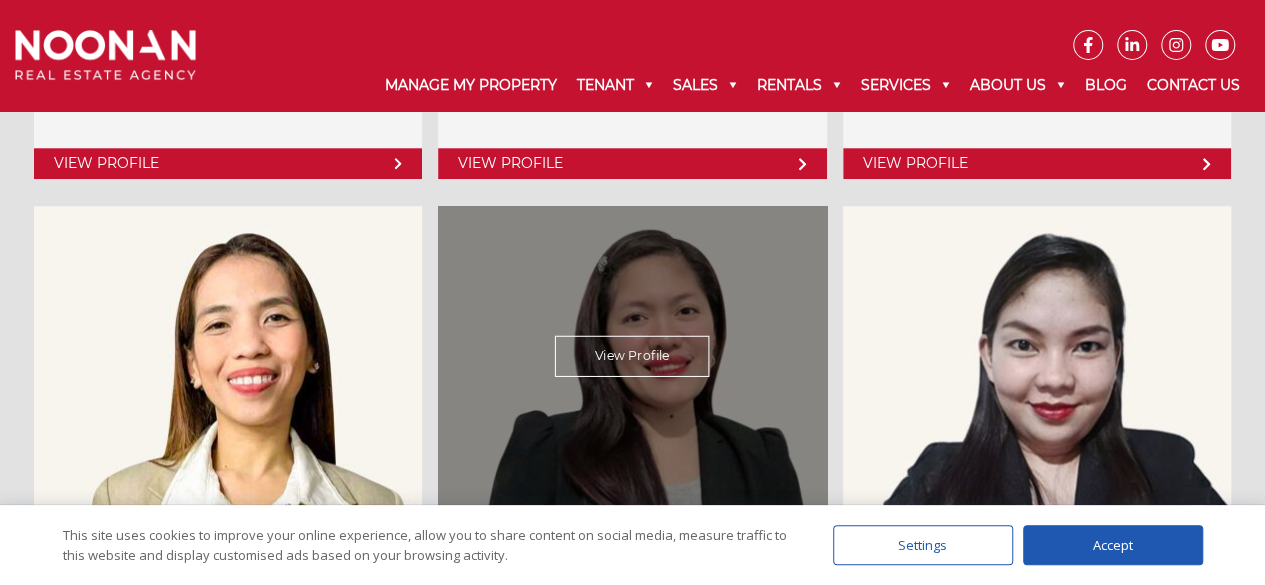scroll, scrollTop: 4928, scrollLeft: 0, axis: vertical 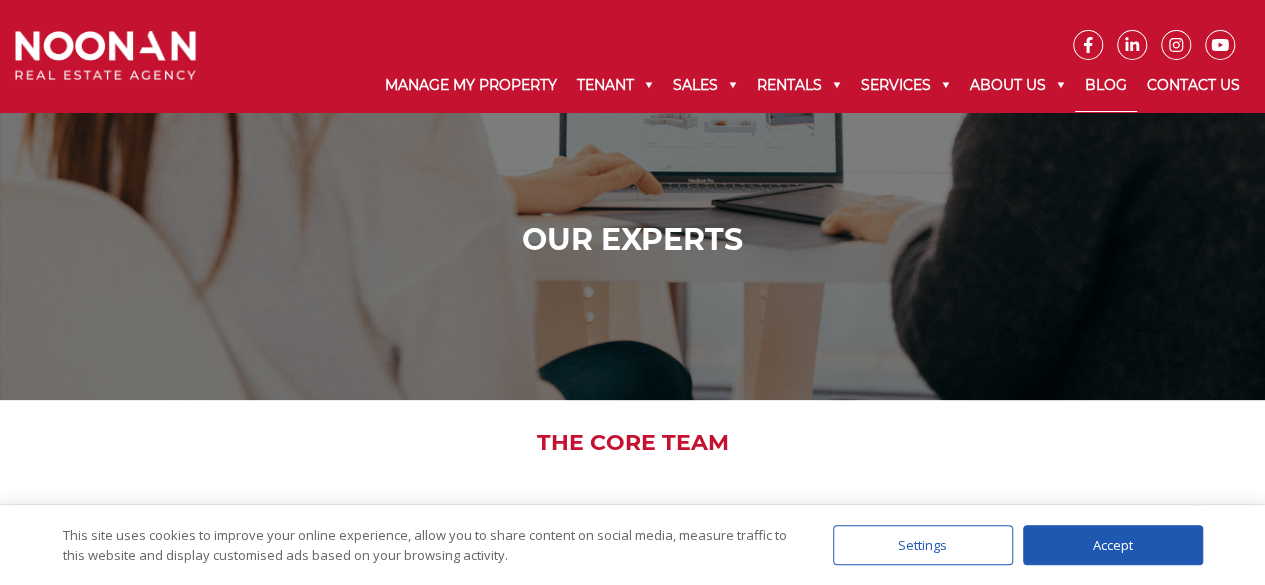 click on "Blog" at bounding box center [1106, 86] 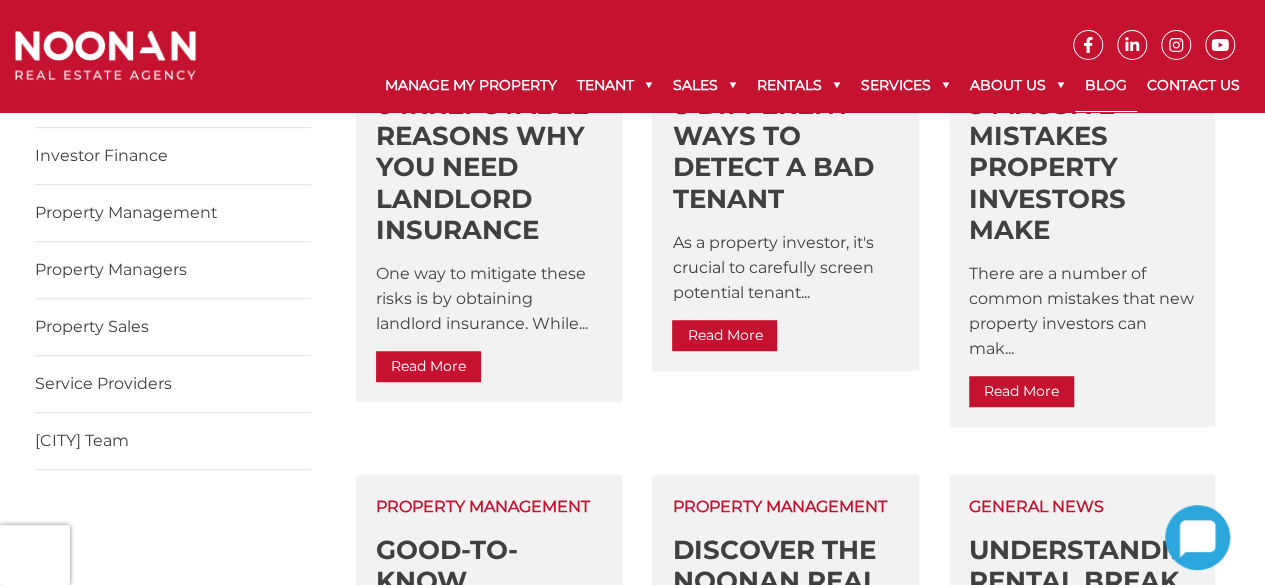 scroll, scrollTop: 400, scrollLeft: 0, axis: vertical 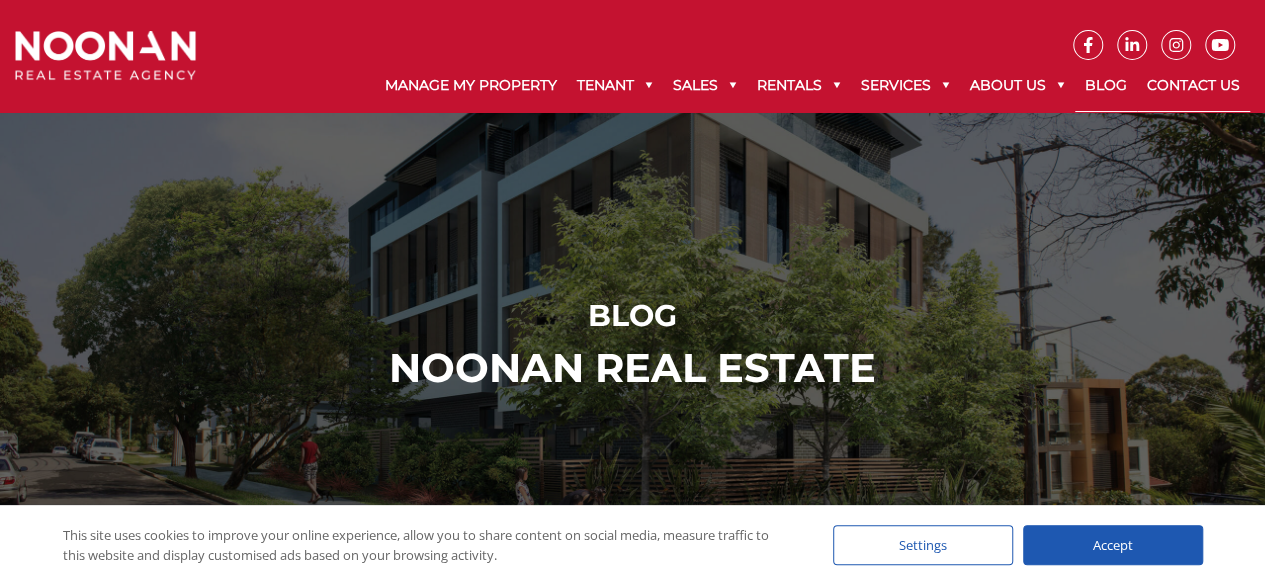 click on "Contact Us" at bounding box center [1193, 86] 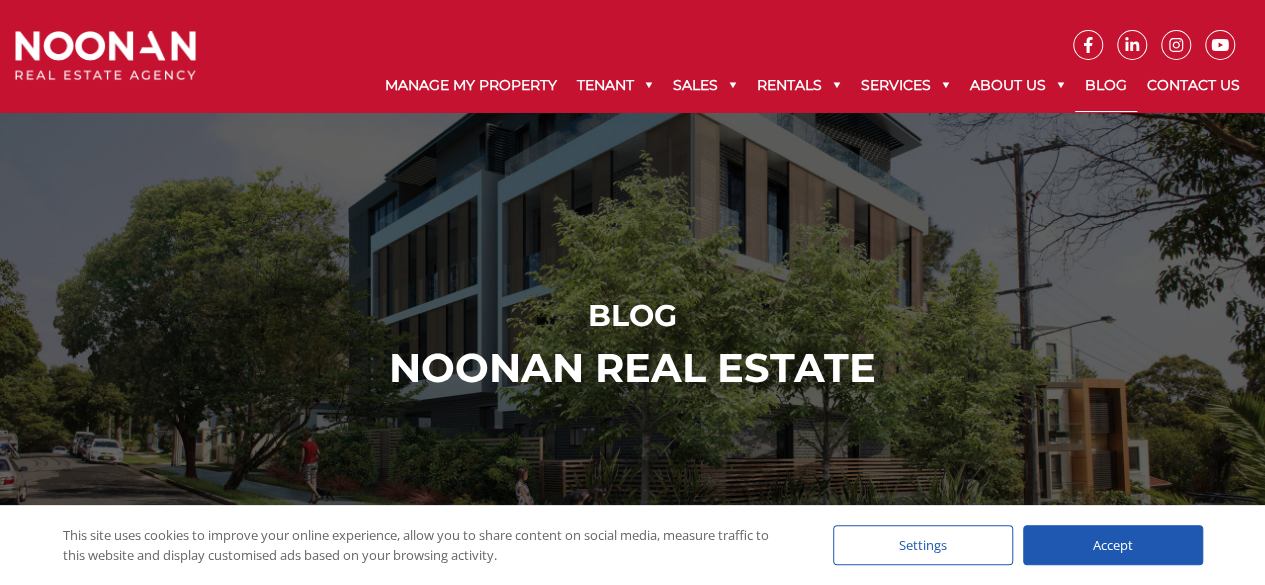 click on "Accept" at bounding box center [1113, 545] 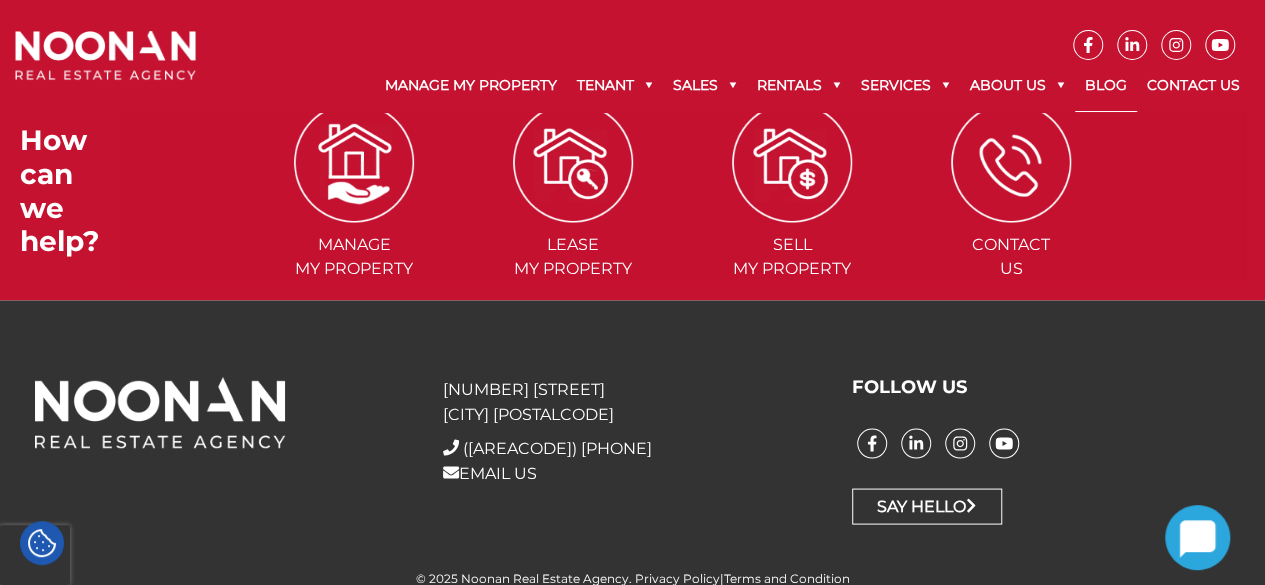 scroll, scrollTop: 1747, scrollLeft: 0, axis: vertical 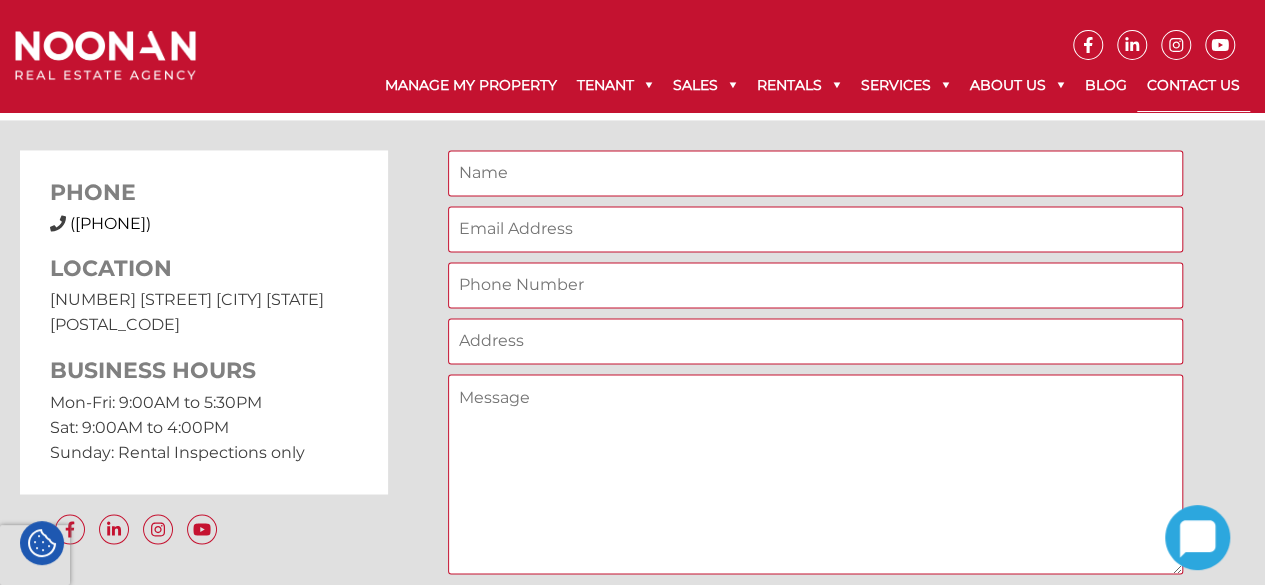 click on "([PHONE])" at bounding box center (110, 223) 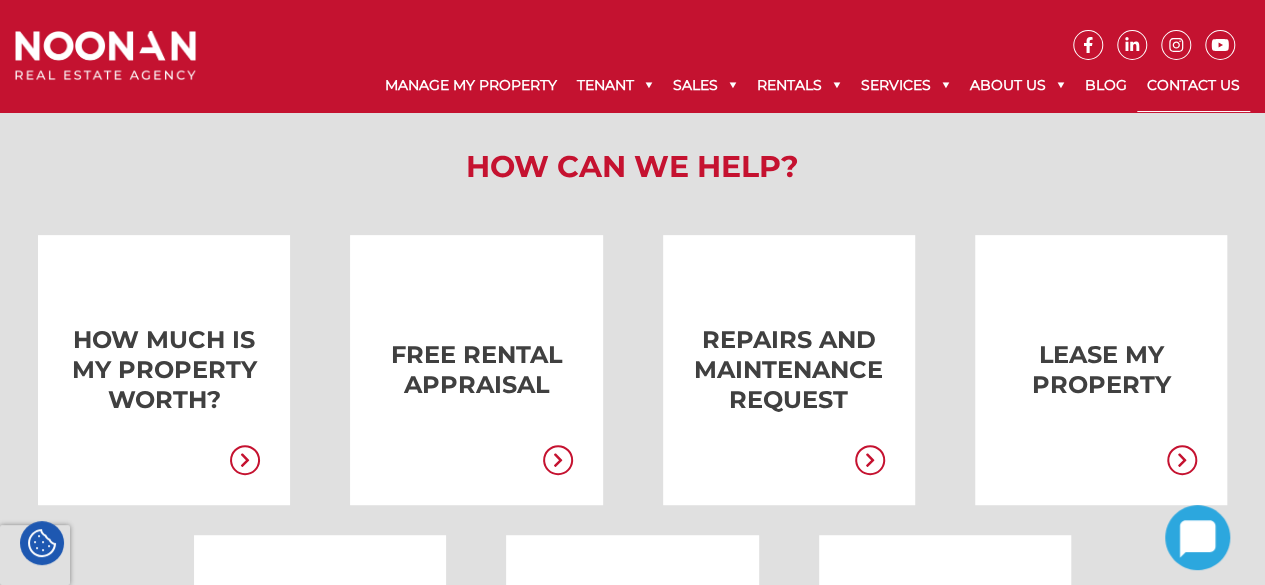 scroll, scrollTop: 302, scrollLeft: 0, axis: vertical 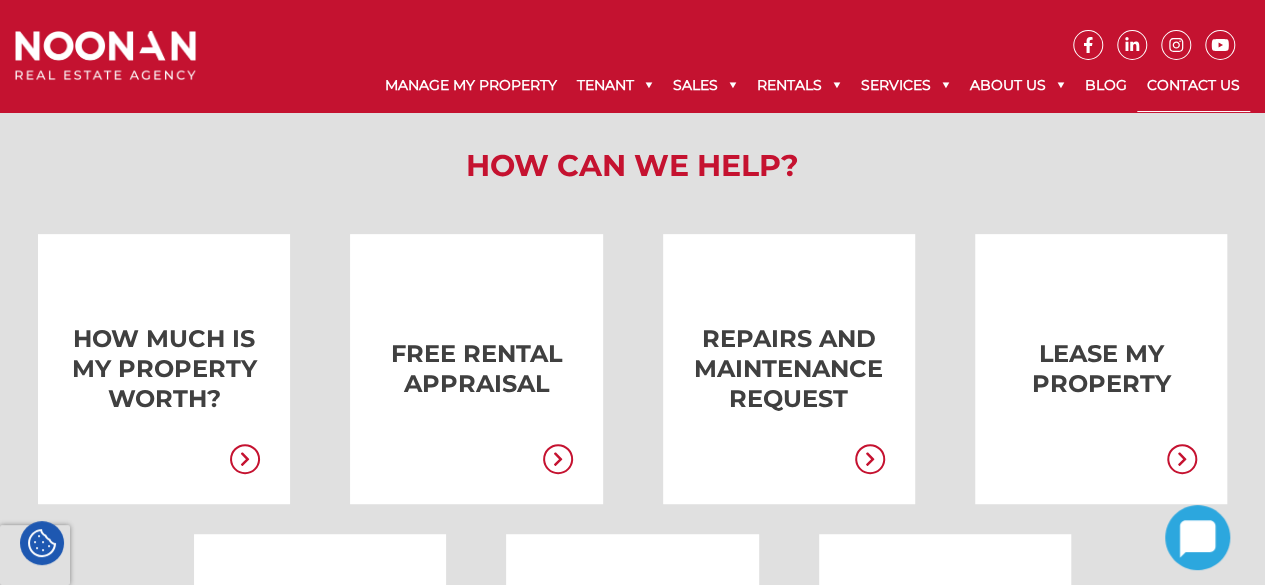 click at bounding box center (446, 369) 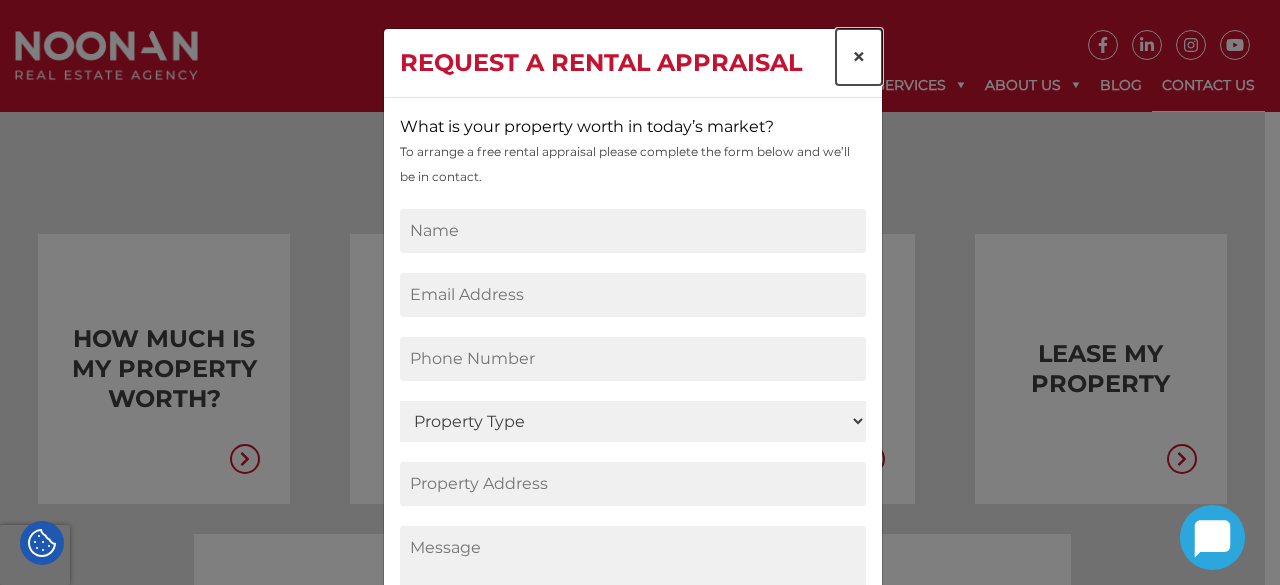 click on "×" at bounding box center [859, 56] 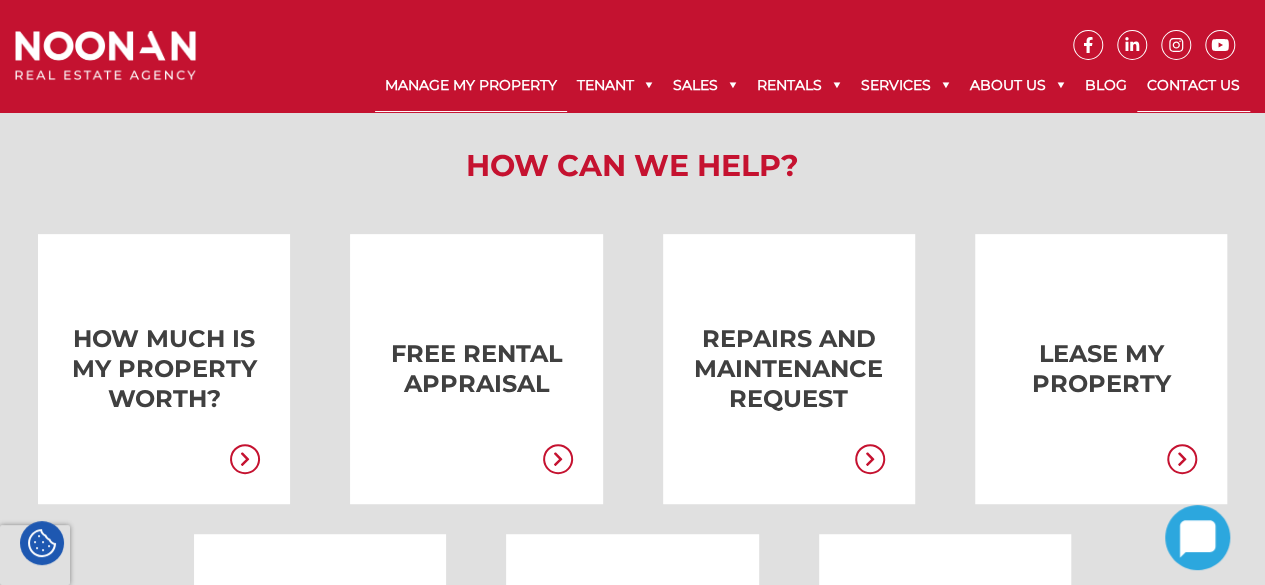 click on "Manage My Property" at bounding box center (471, 86) 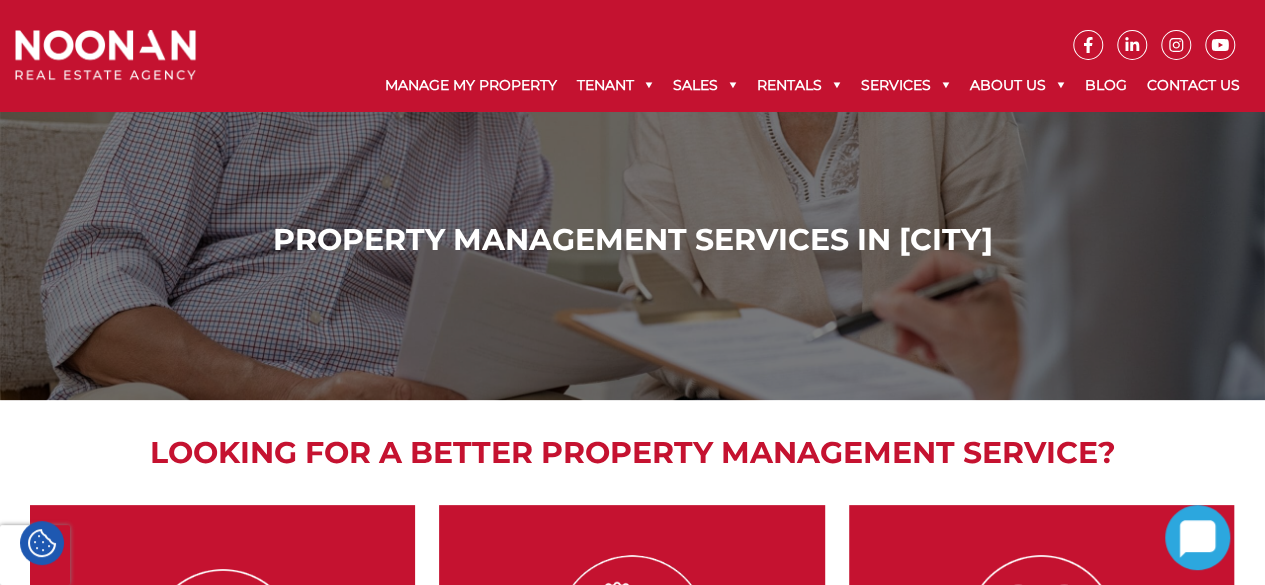 scroll, scrollTop: 0, scrollLeft: 0, axis: both 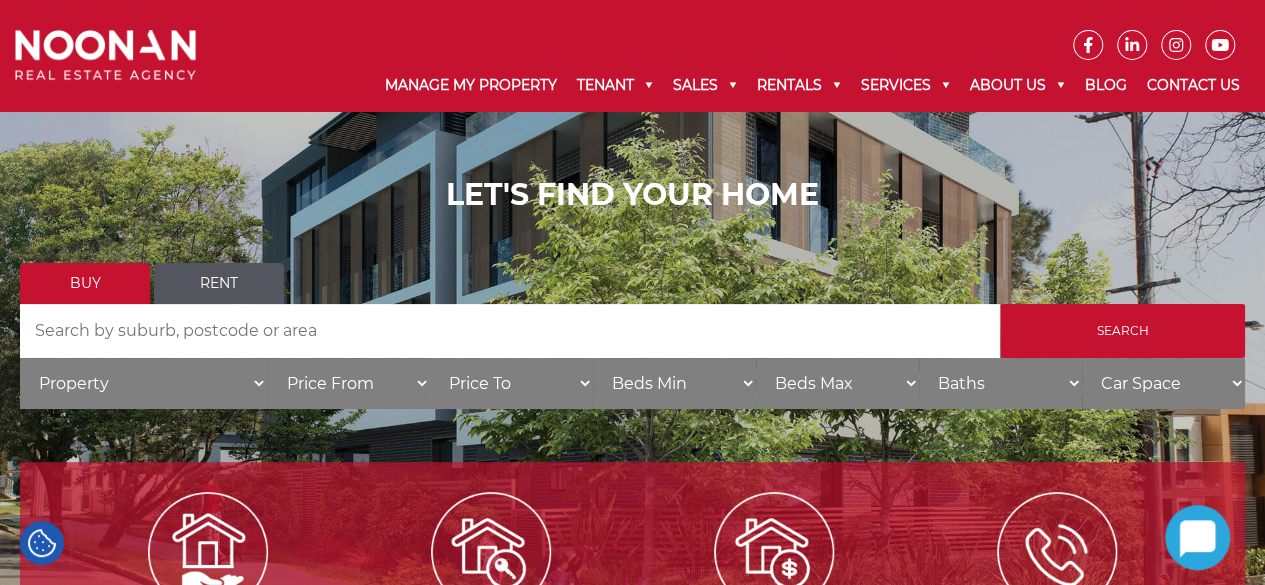 drag, startPoint x: 540, startPoint y: 205, endPoint x: 824, endPoint y: 202, distance: 284.01584 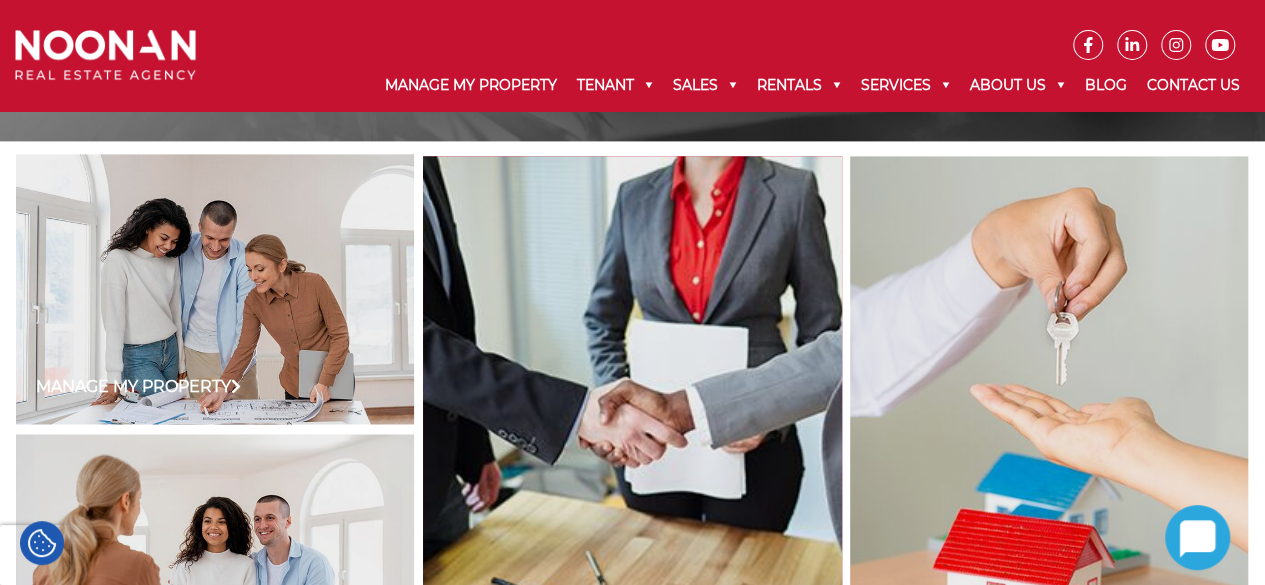 scroll, scrollTop: 1604, scrollLeft: 0, axis: vertical 